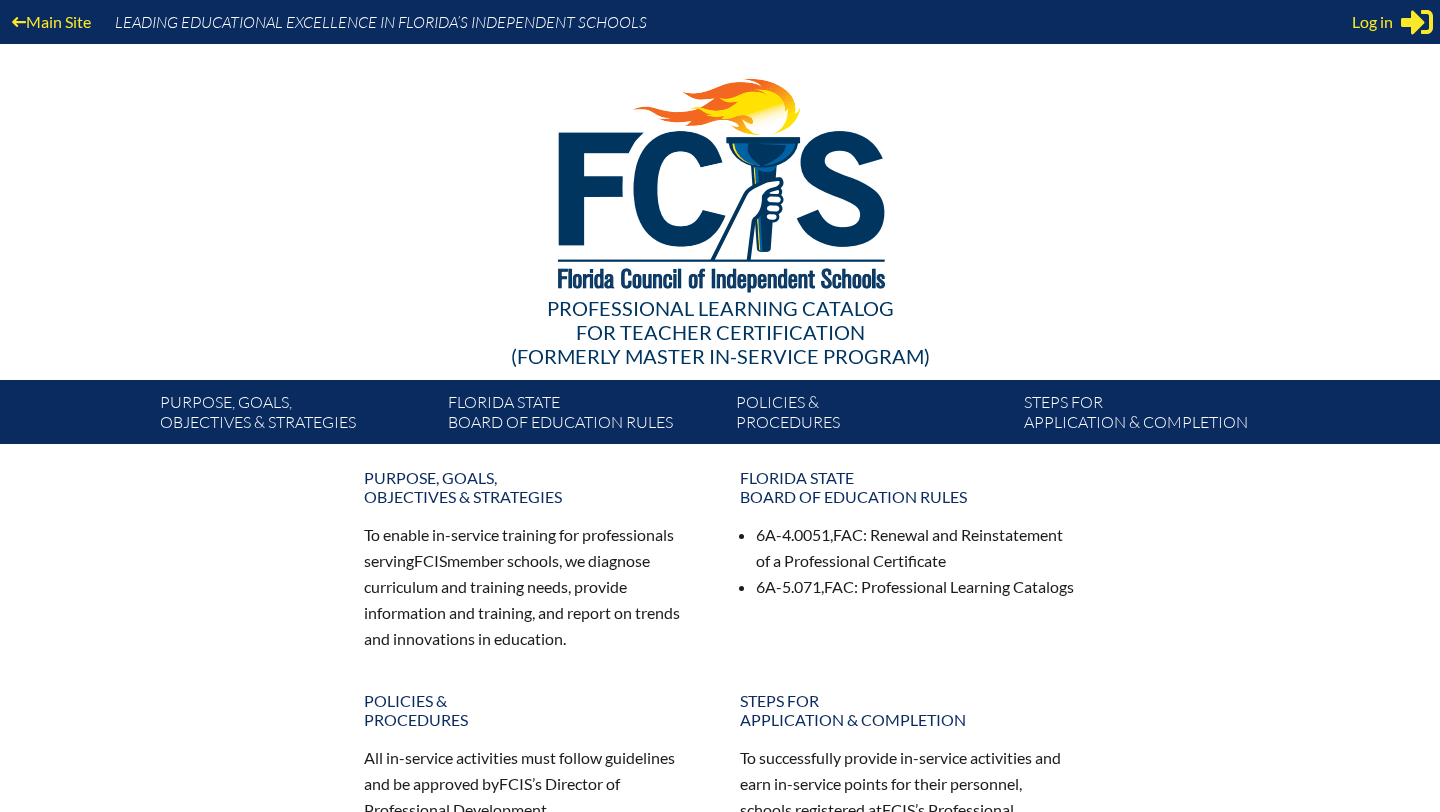 scroll, scrollTop: 0, scrollLeft: 0, axis: both 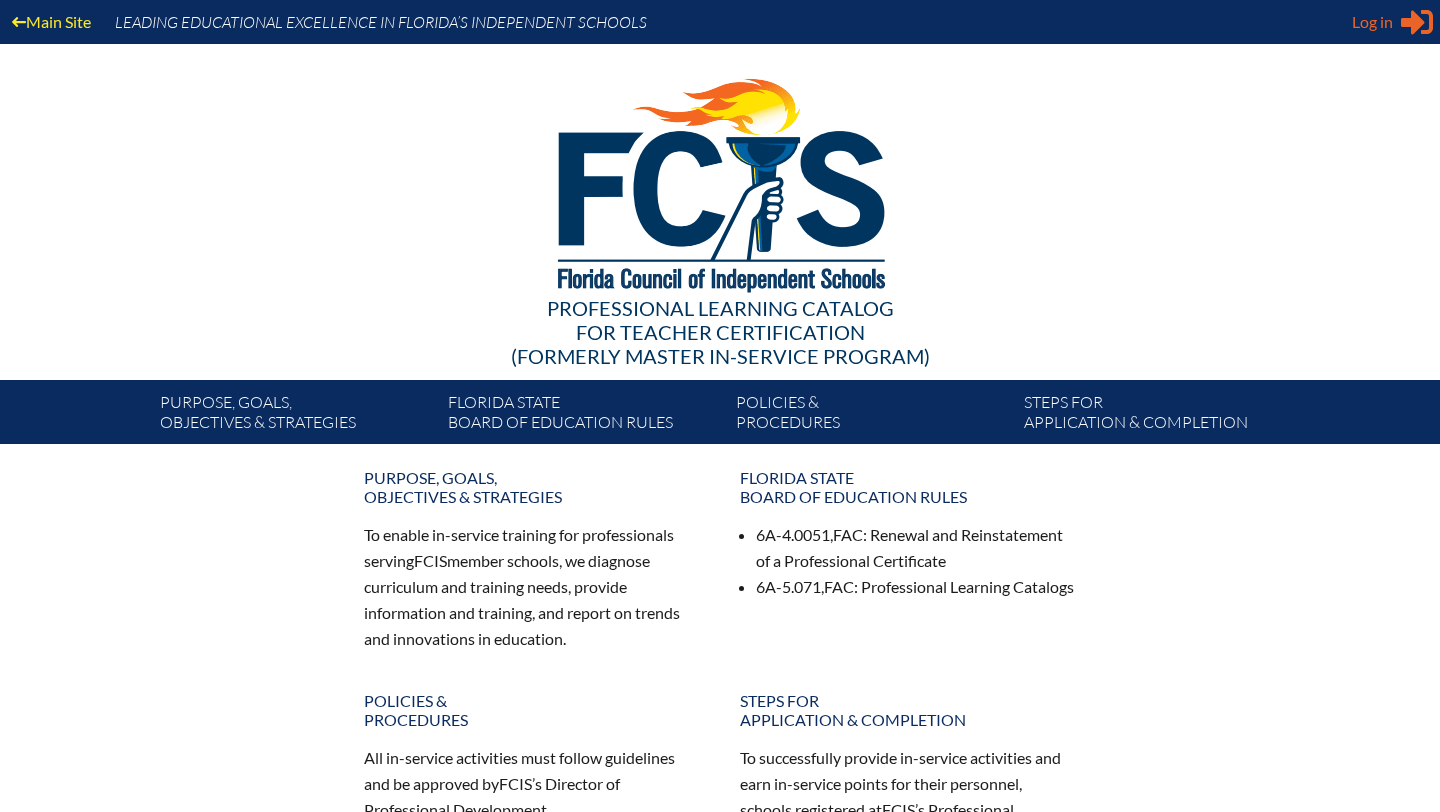 type on "[EMAIL]" 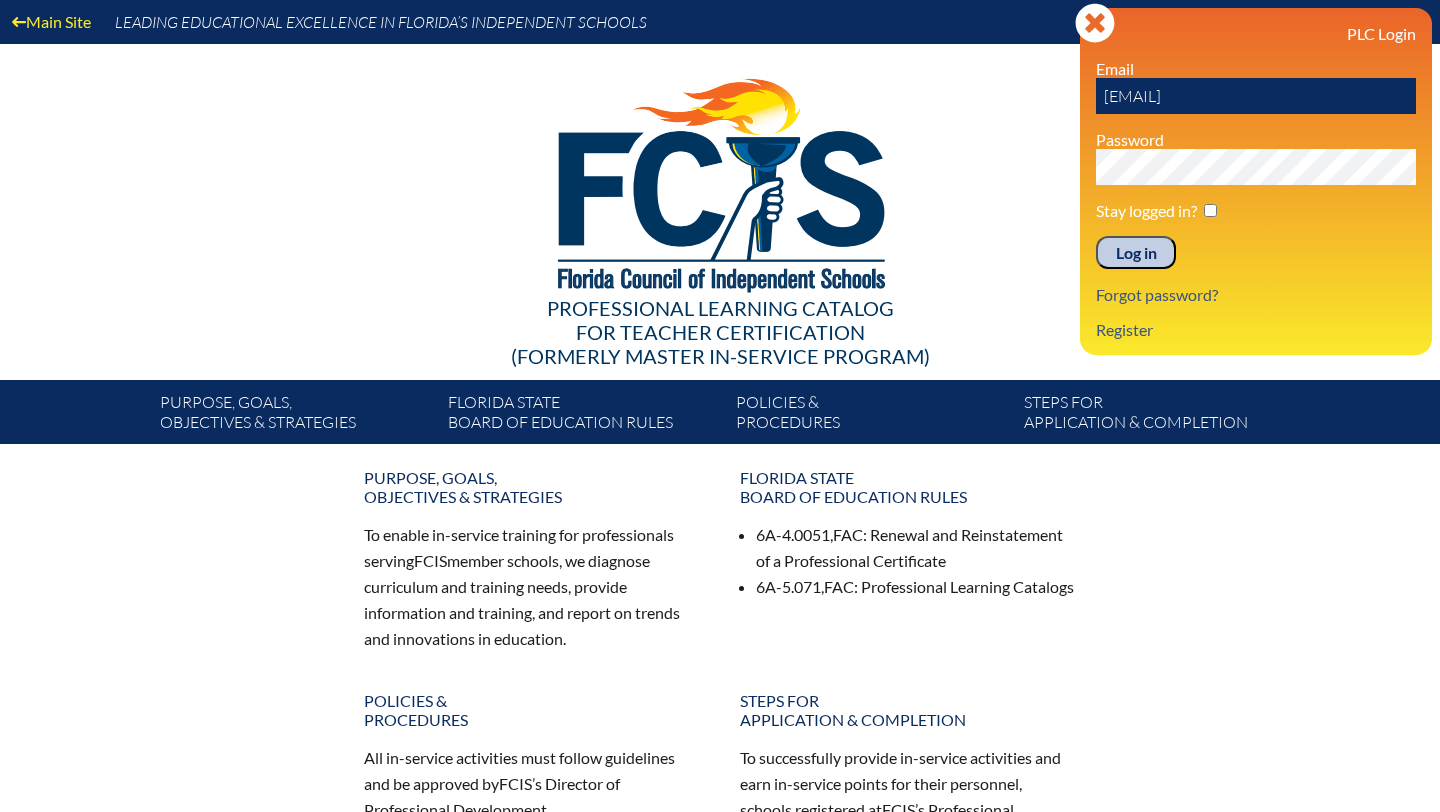 click on "Log in" at bounding box center [1136, 253] 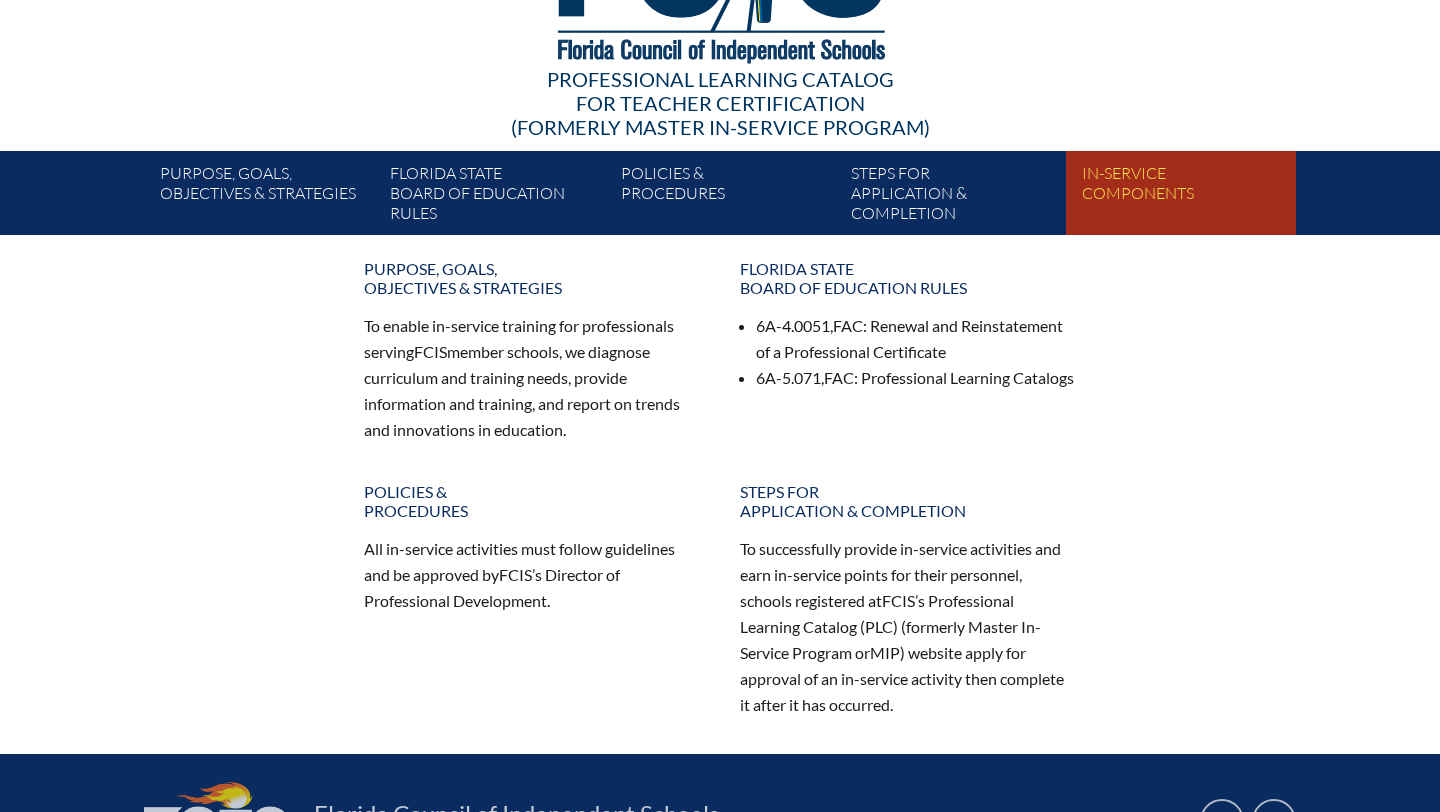 scroll, scrollTop: 55, scrollLeft: 0, axis: vertical 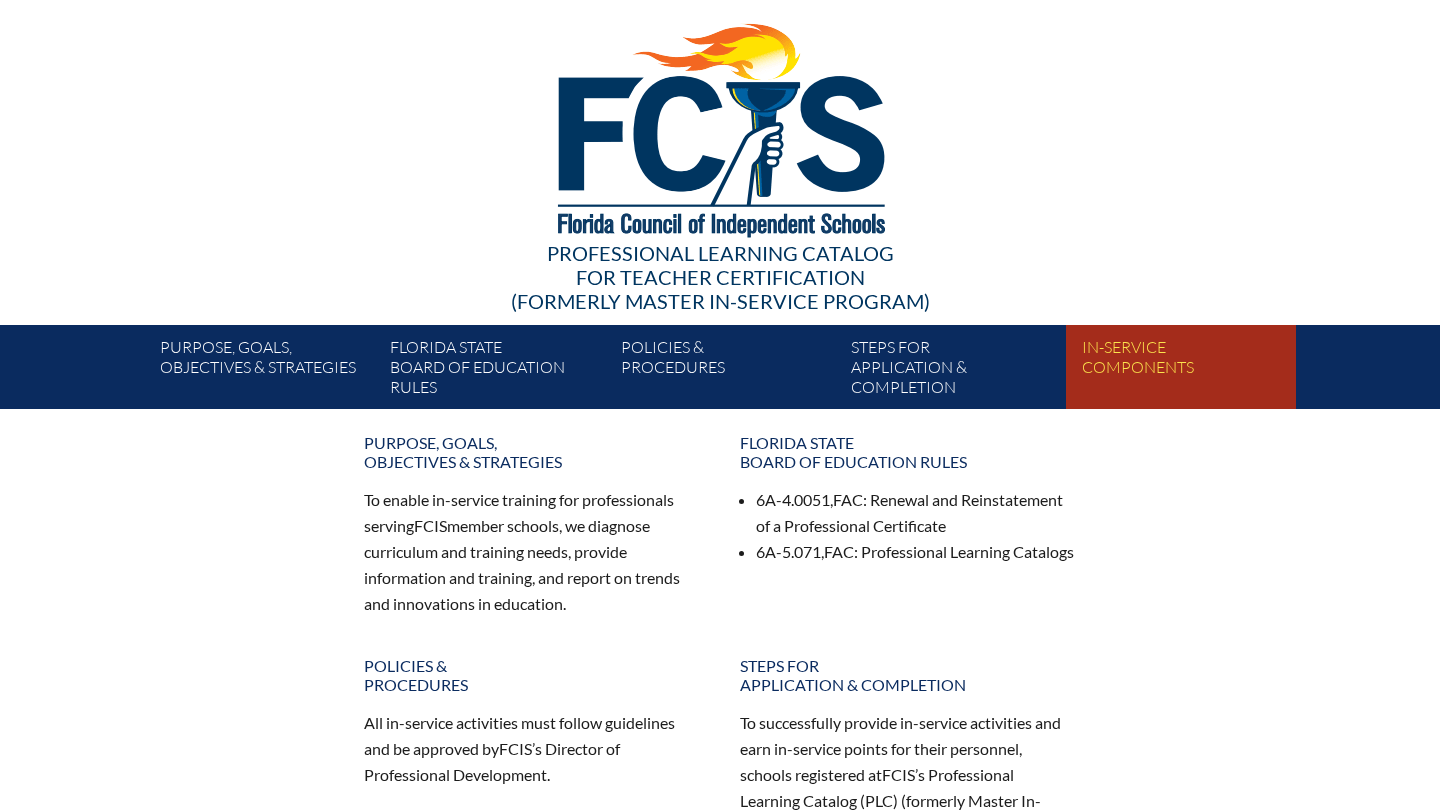 click on "In-service components" at bounding box center [1189, 371] 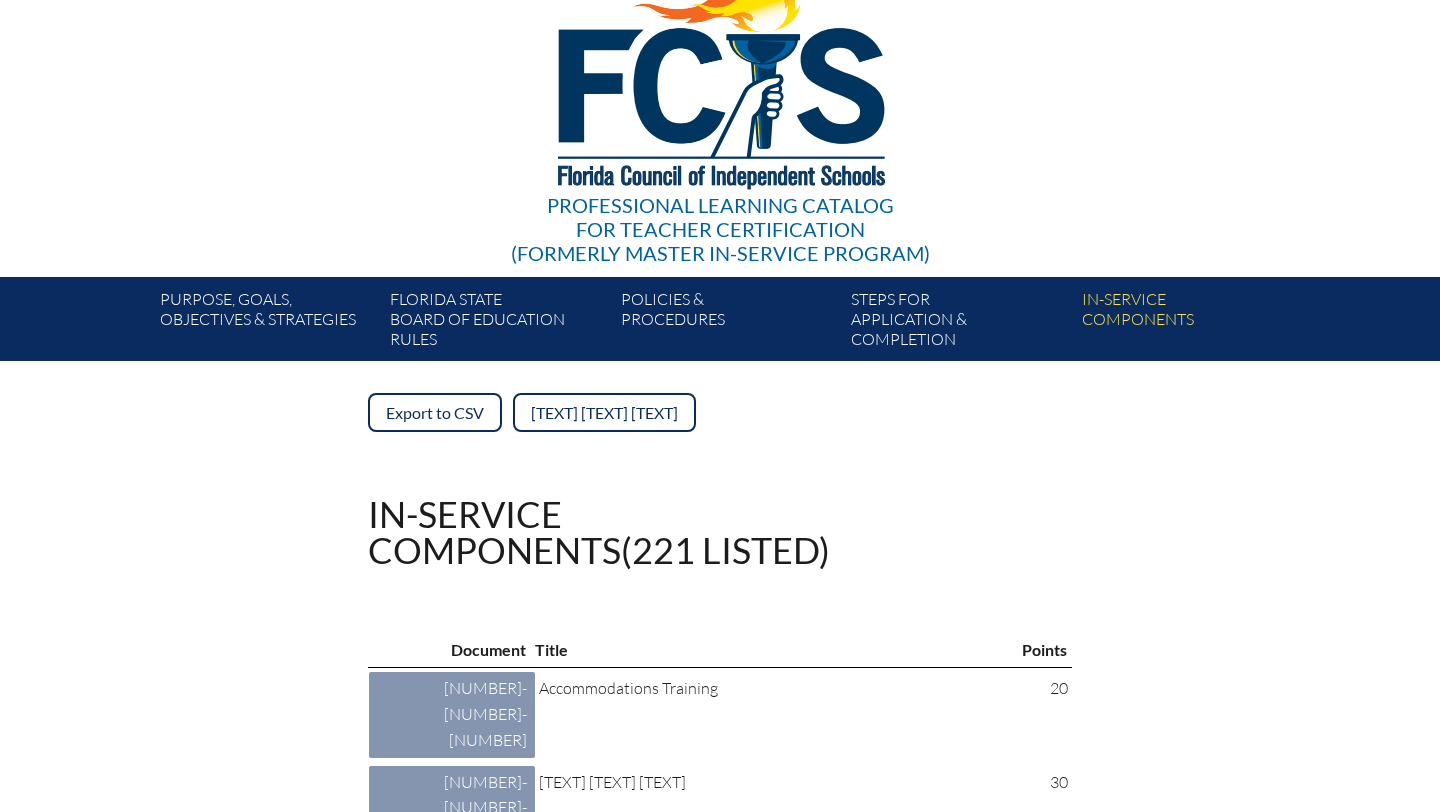scroll, scrollTop: 0, scrollLeft: 0, axis: both 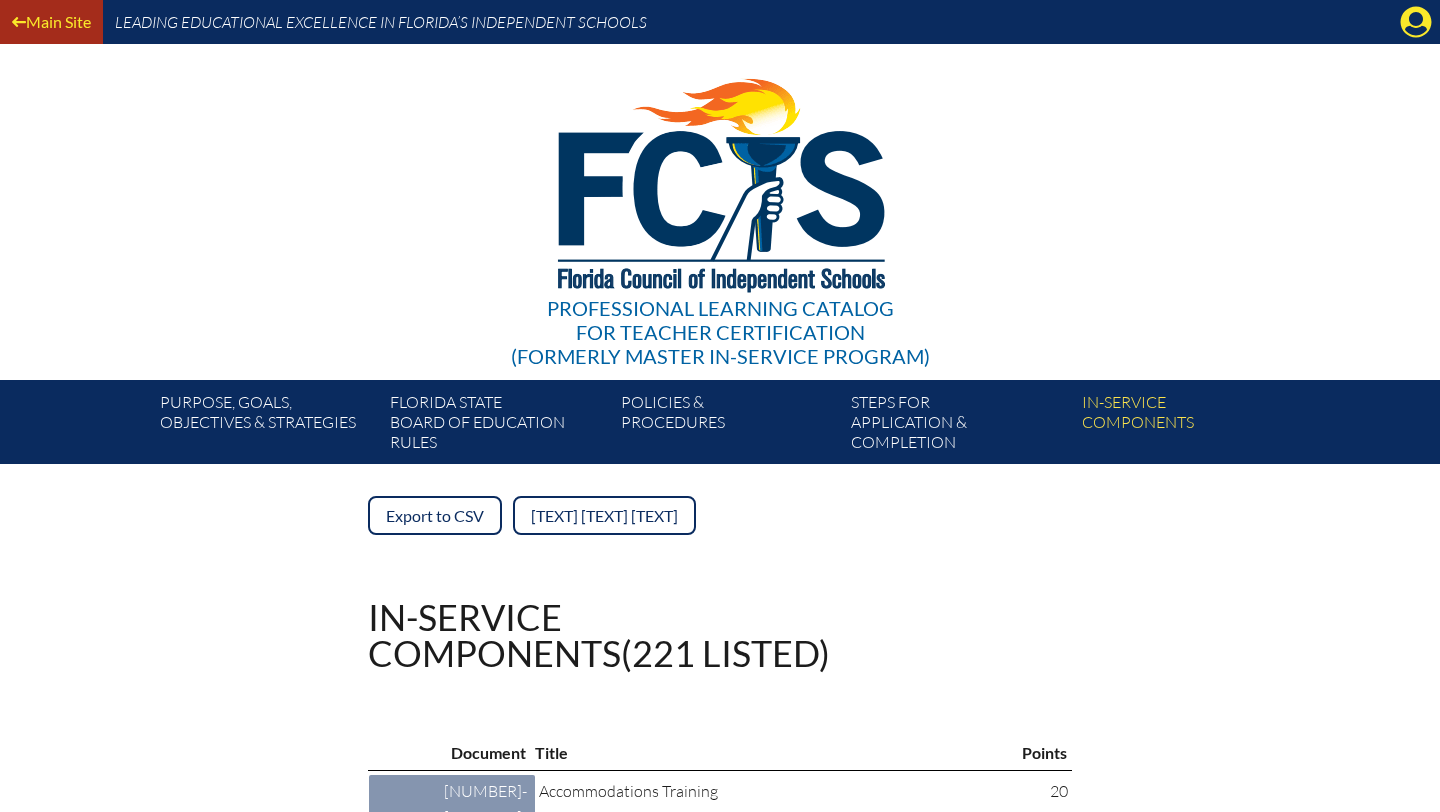 click on "Main Site" at bounding box center (51, 21) 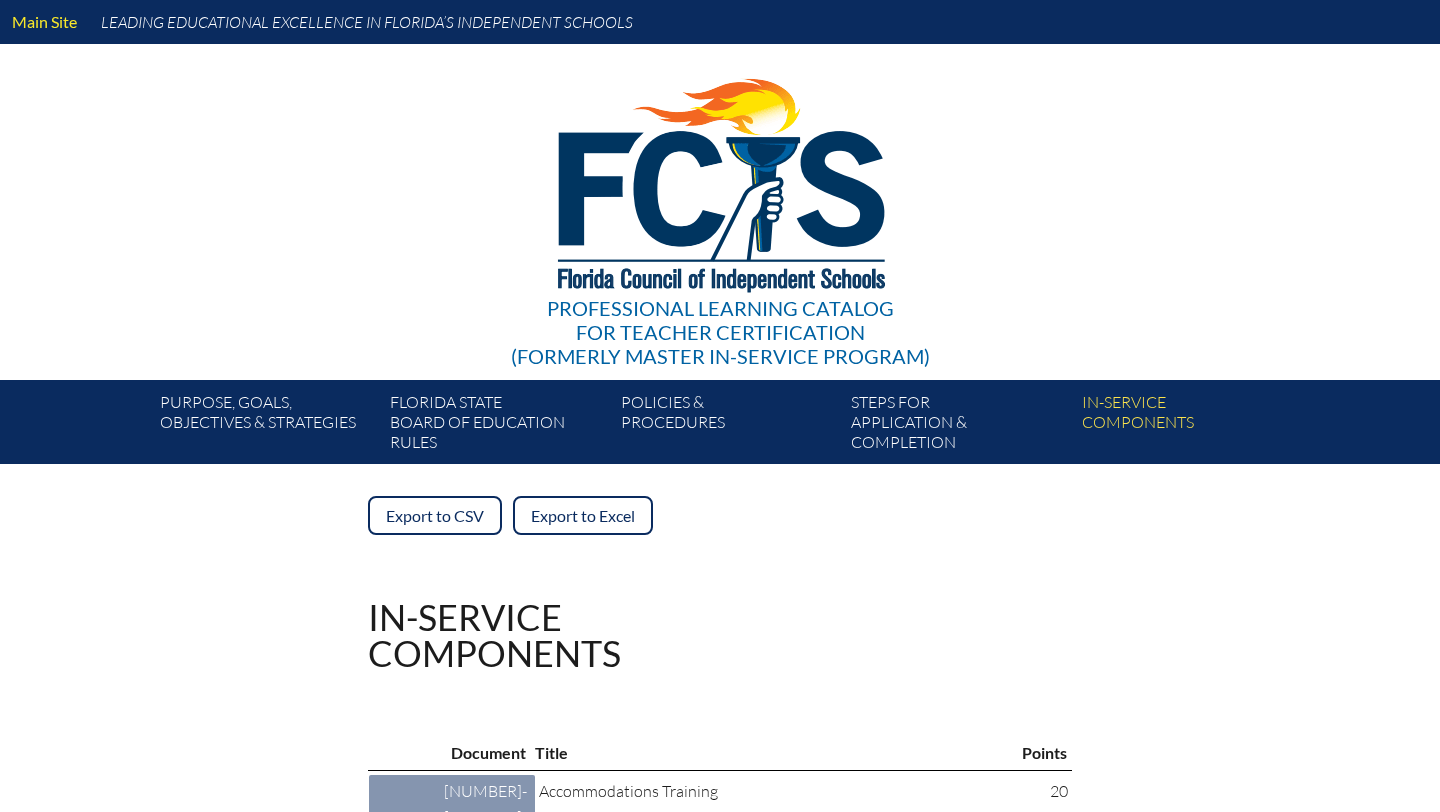 scroll, scrollTop: 0, scrollLeft: 0, axis: both 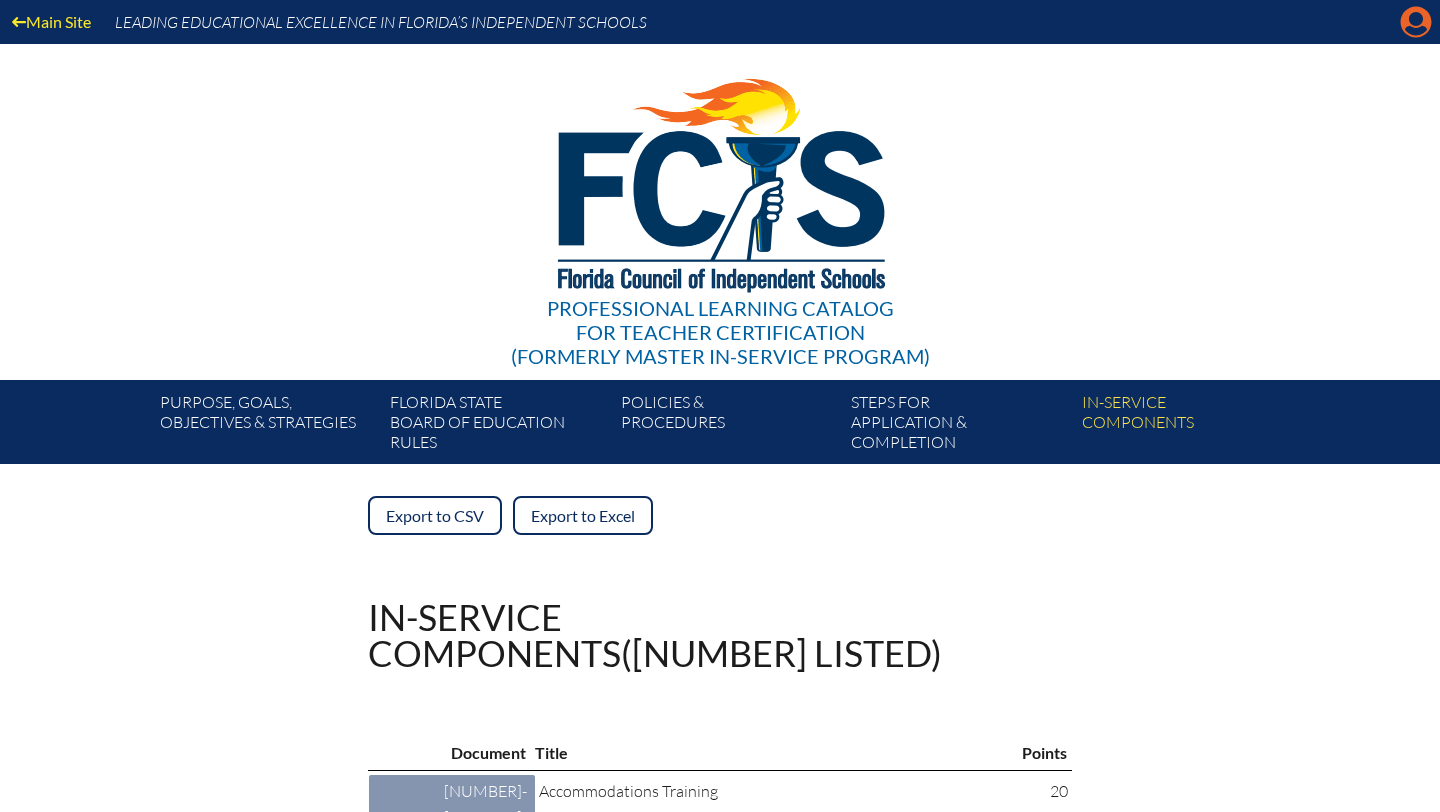 click 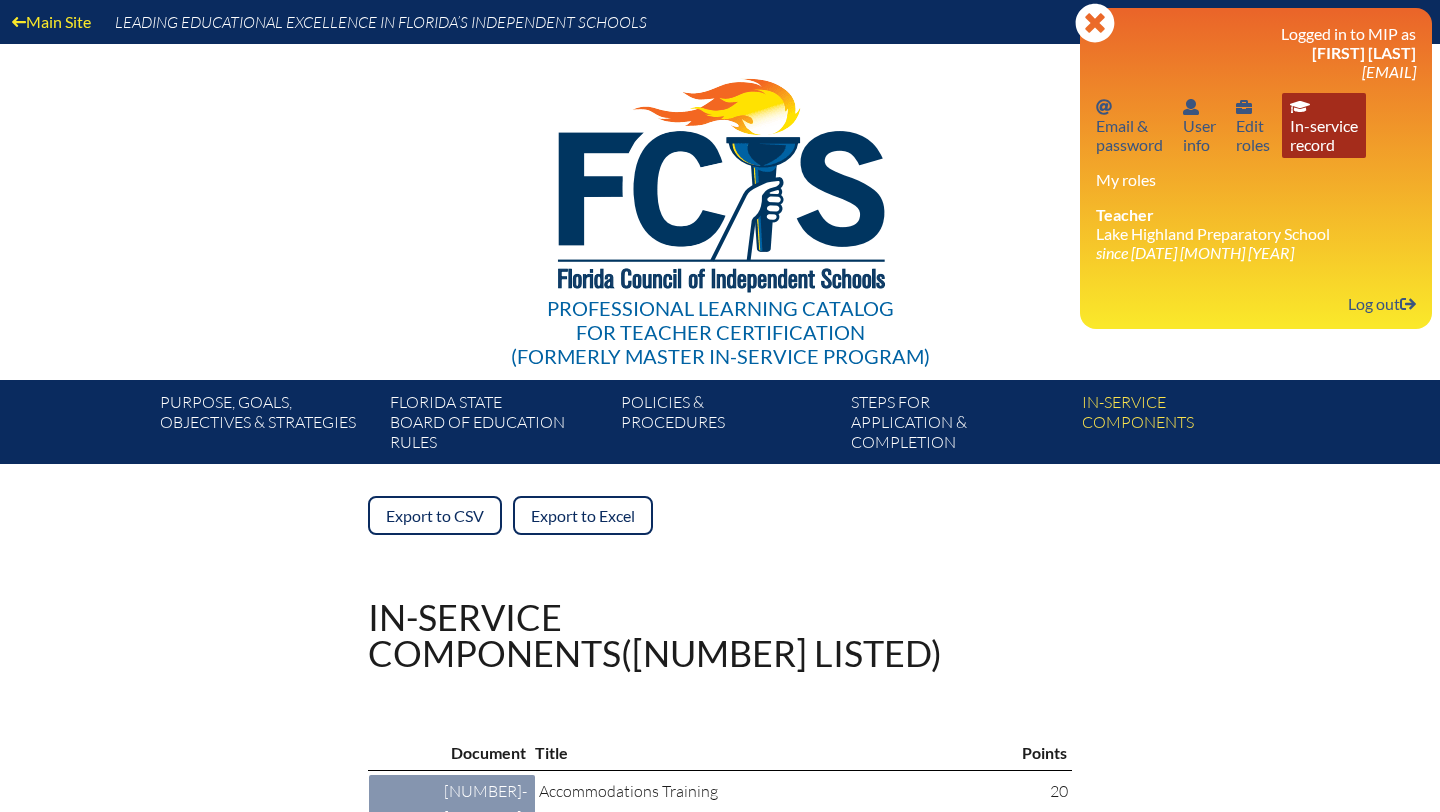 click on "In-service record
In-service record" at bounding box center [1324, 125] 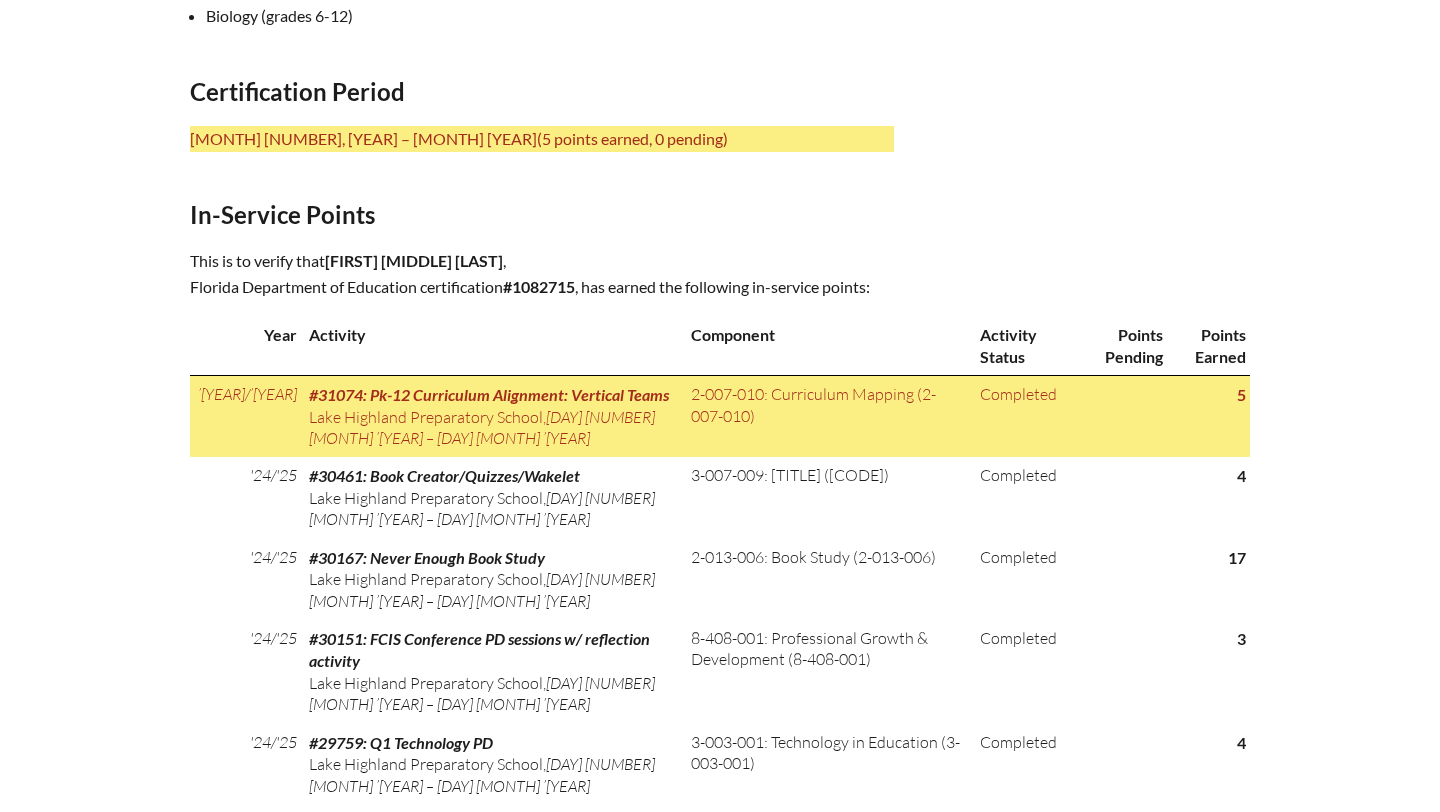 scroll, scrollTop: 0, scrollLeft: 0, axis: both 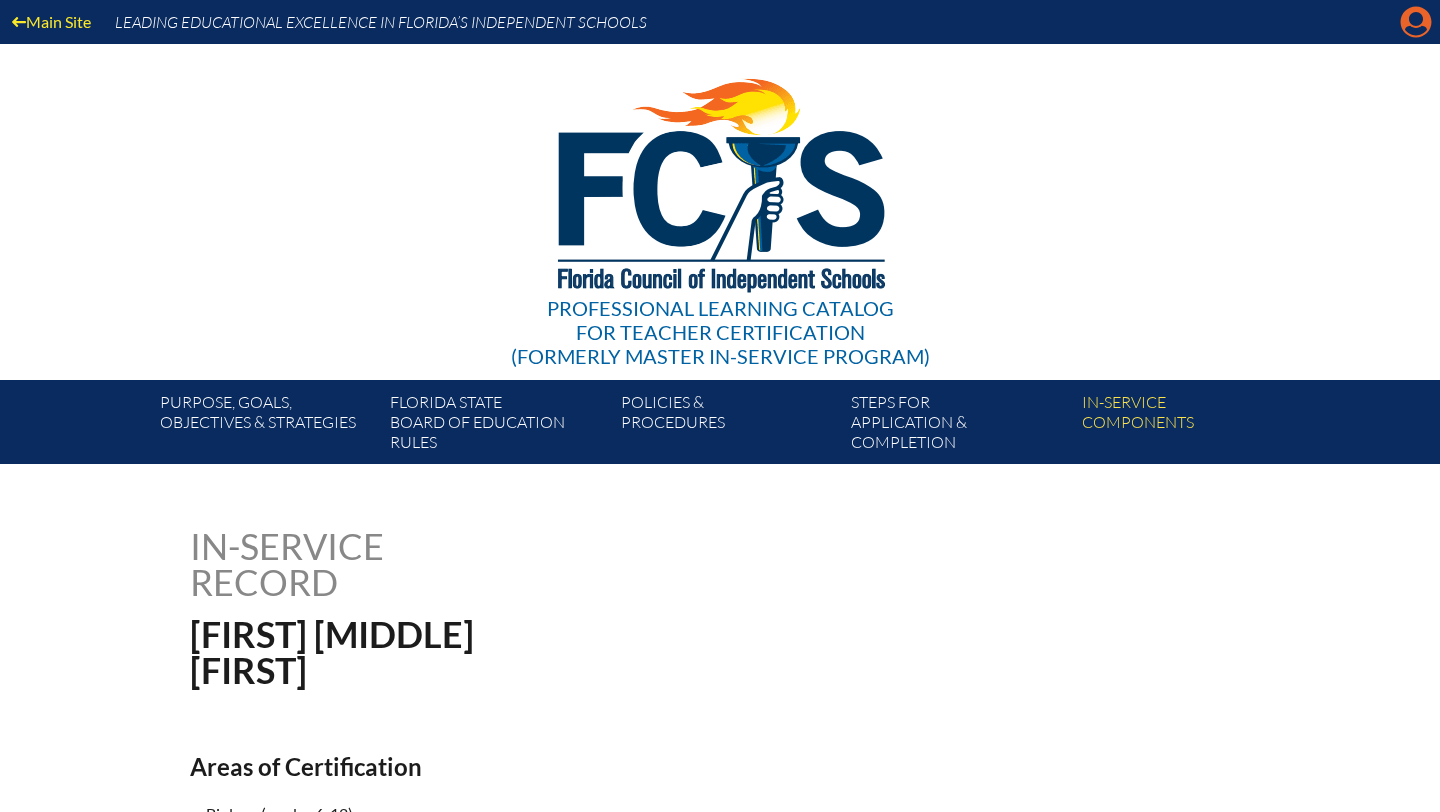 click 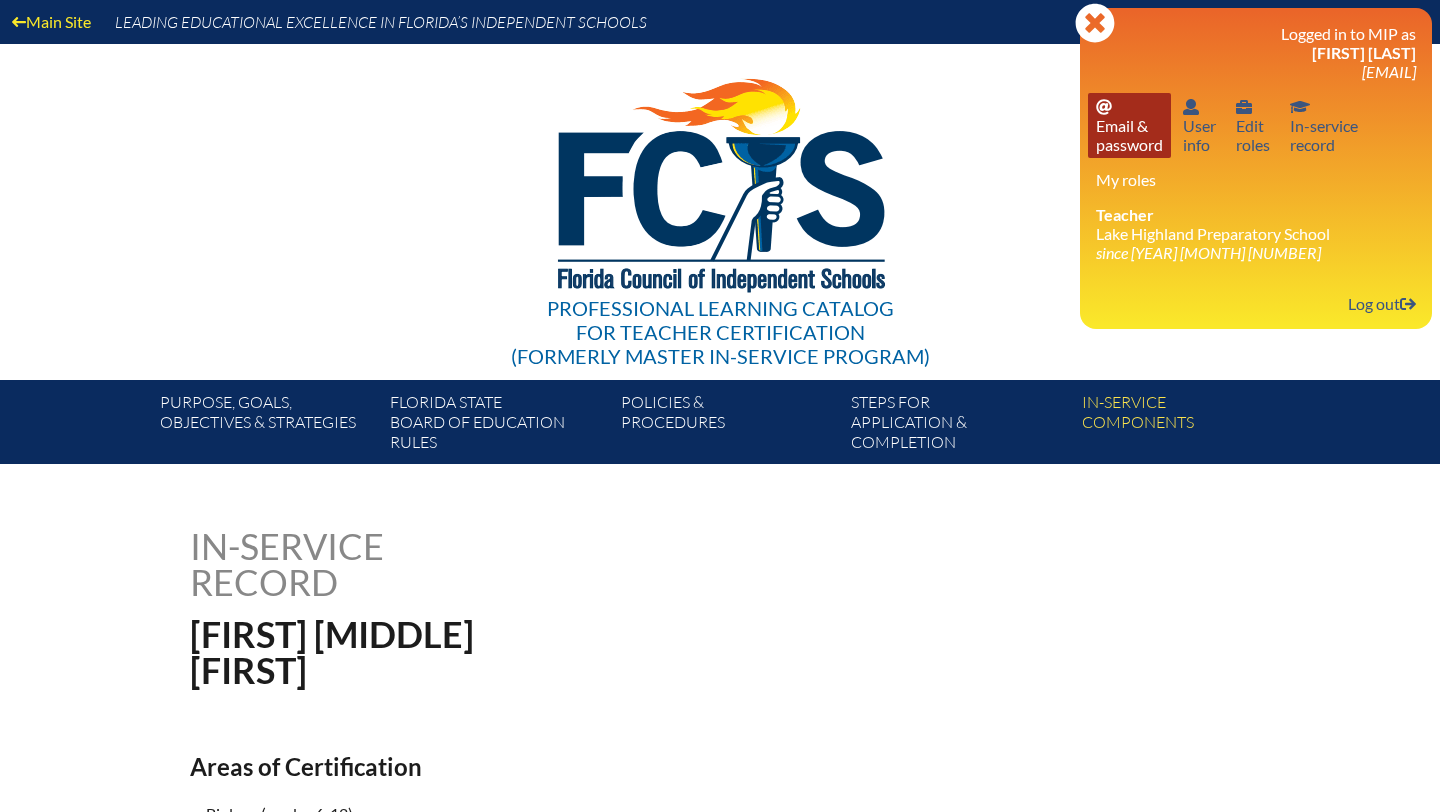 click on "Email password
Email & password" at bounding box center [1129, 125] 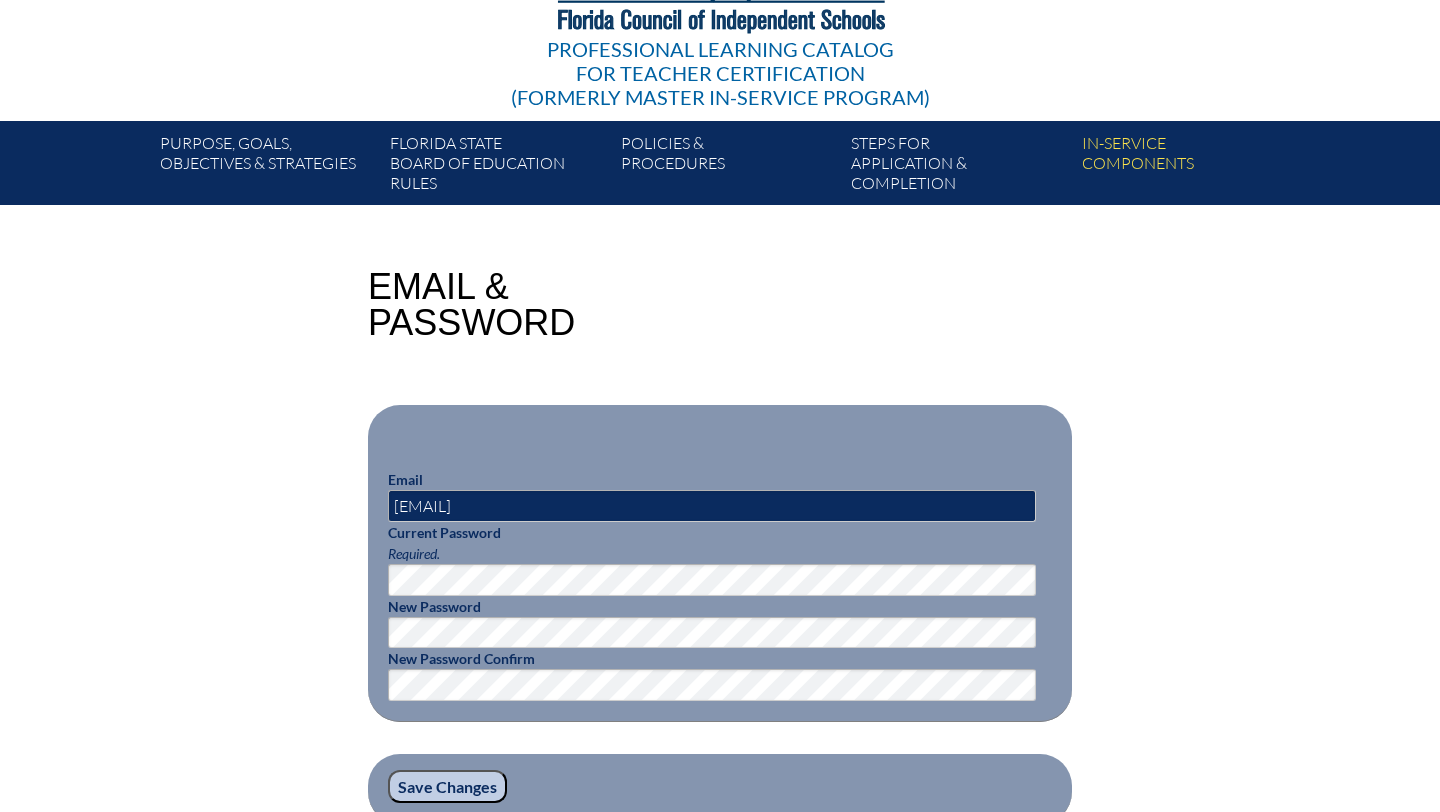 scroll, scrollTop: 279, scrollLeft: 0, axis: vertical 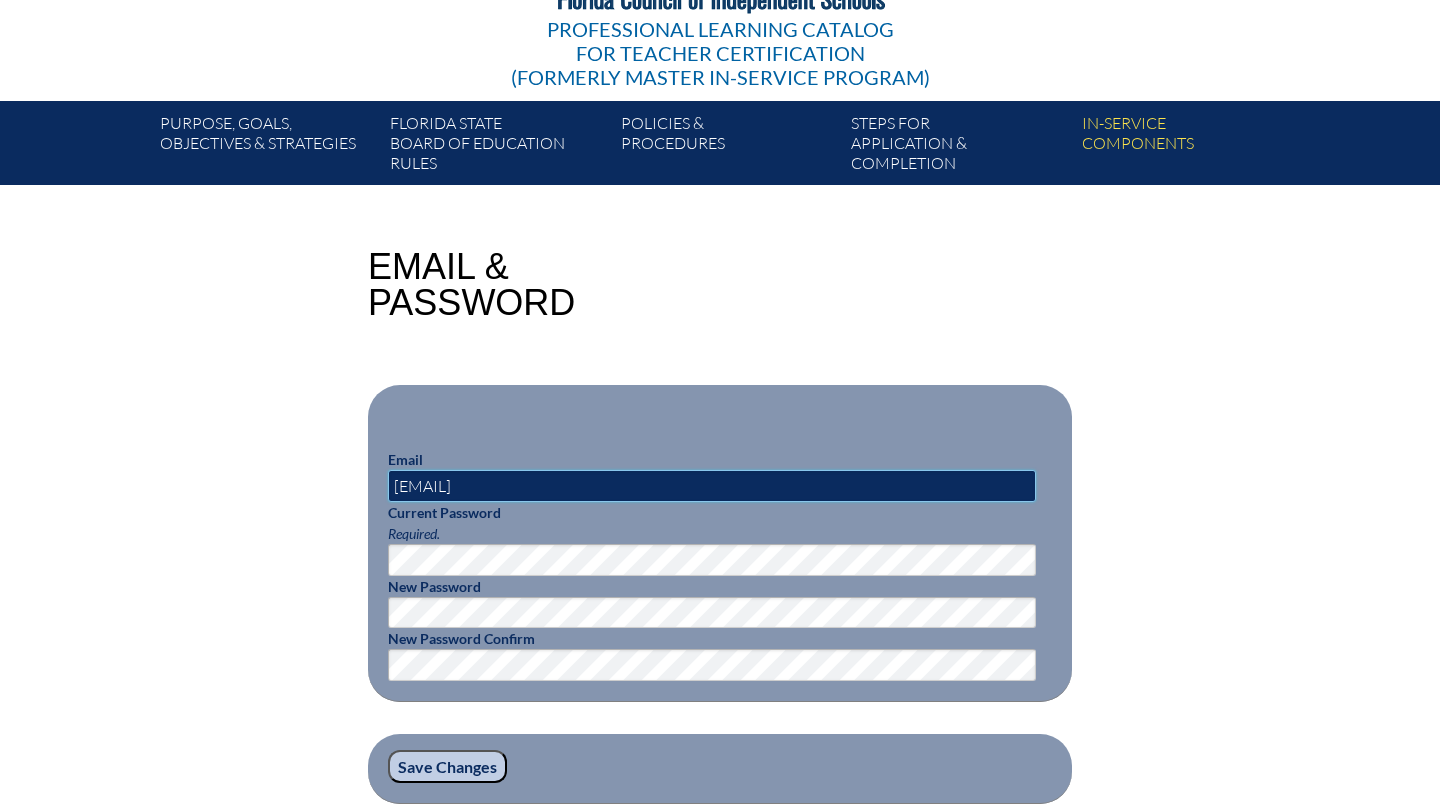 click on "[EMAIL]" at bounding box center [712, 486] 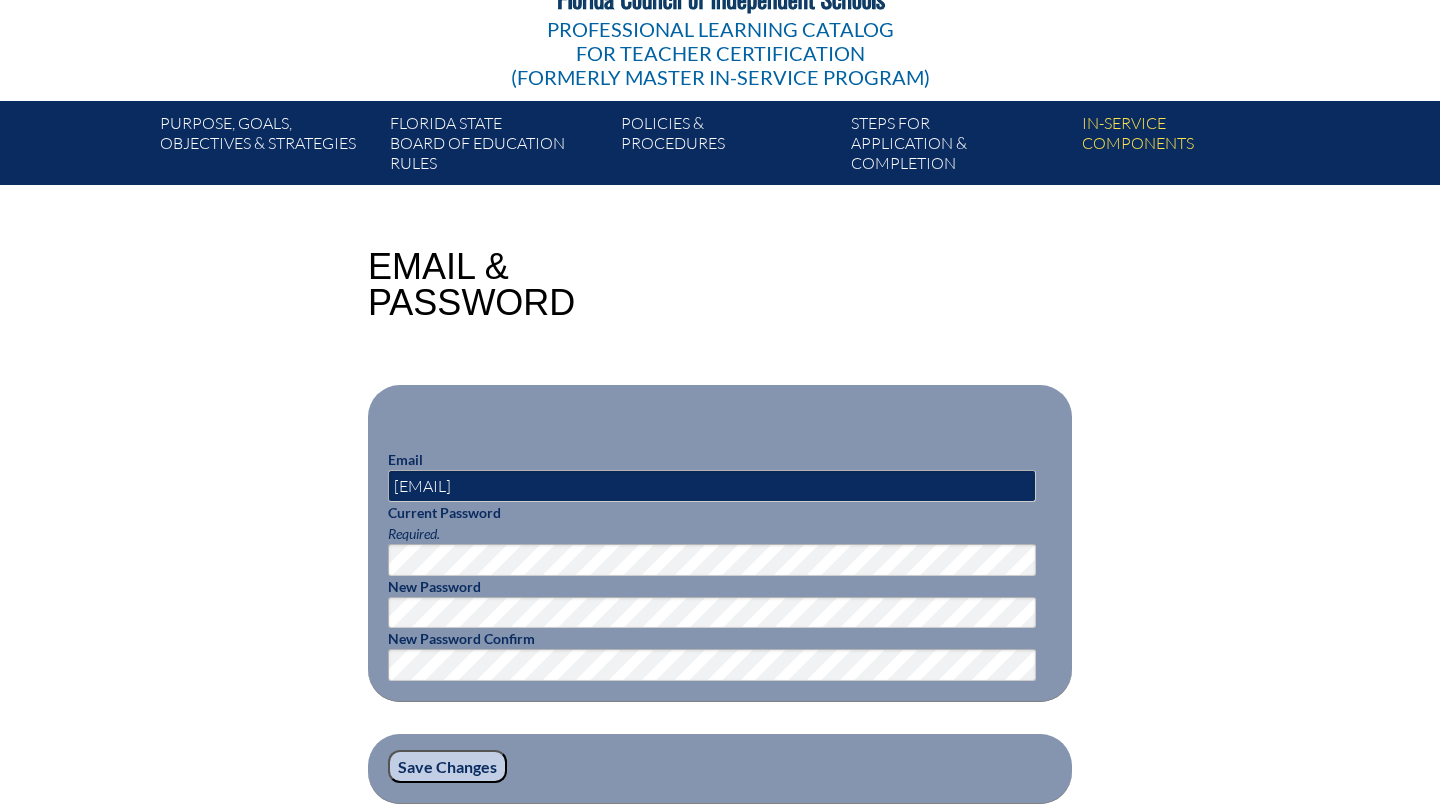 click on "Current Password
Required." at bounding box center (720, 539) 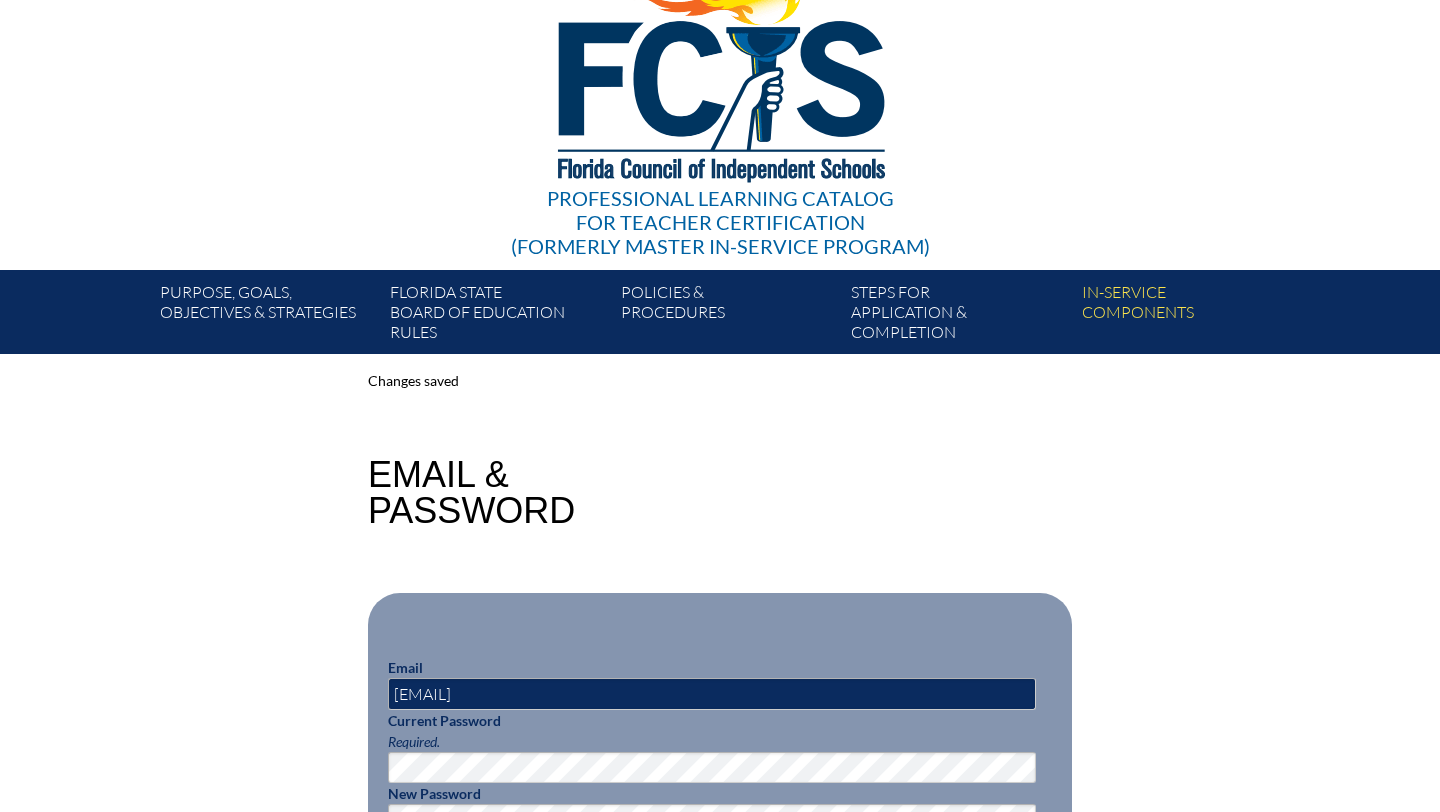 scroll, scrollTop: 0, scrollLeft: 0, axis: both 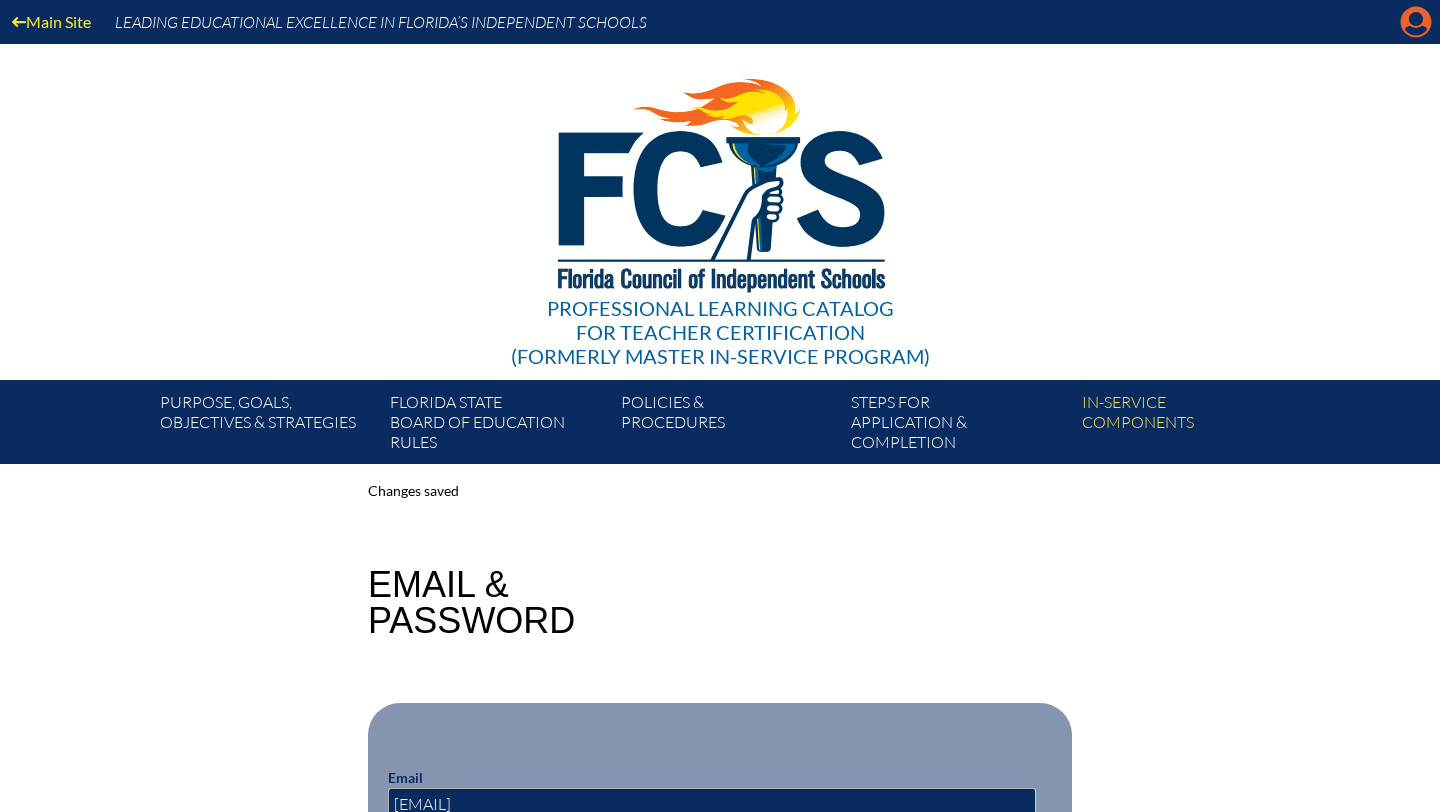 click on "Manage account" 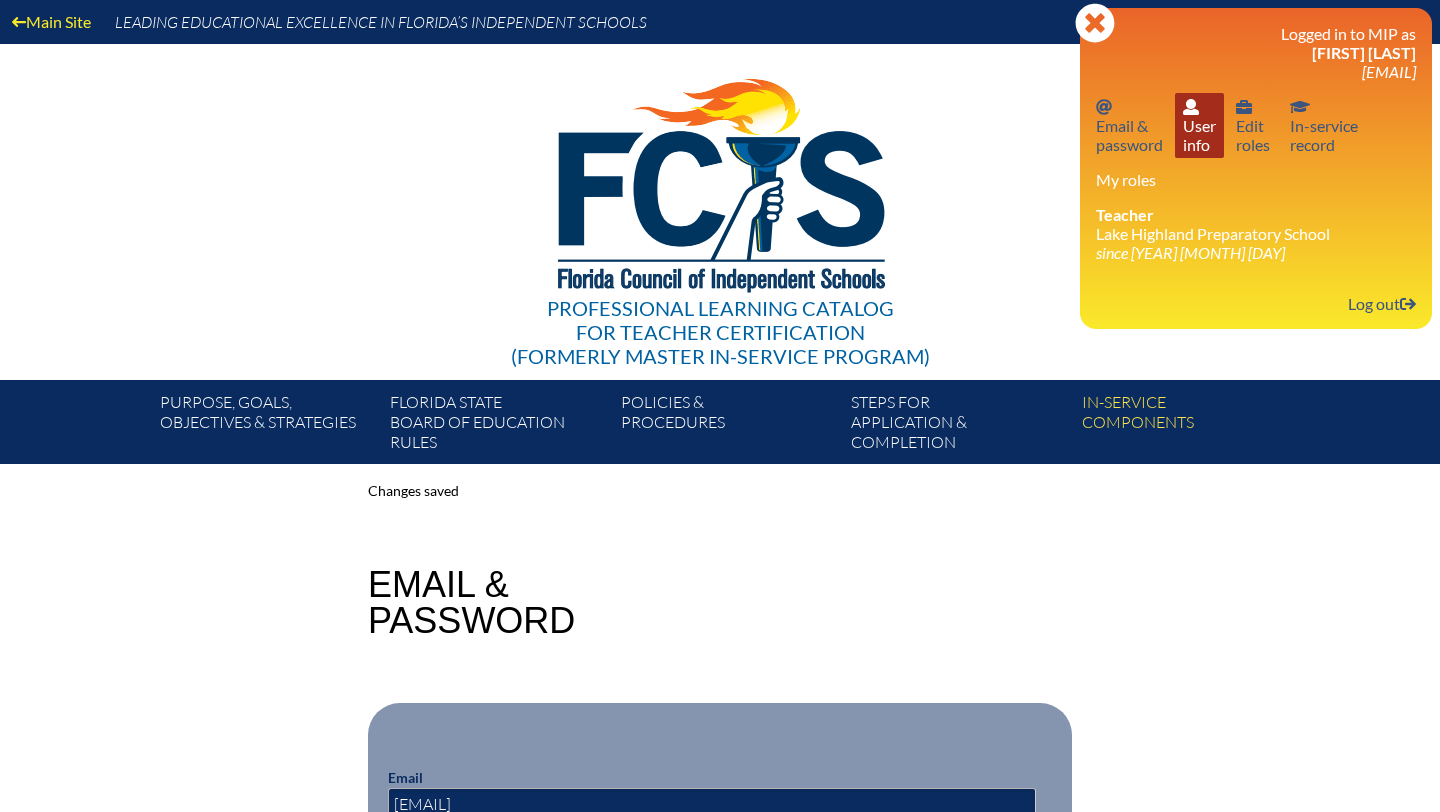 click on "User info
User info" at bounding box center [1199, 125] 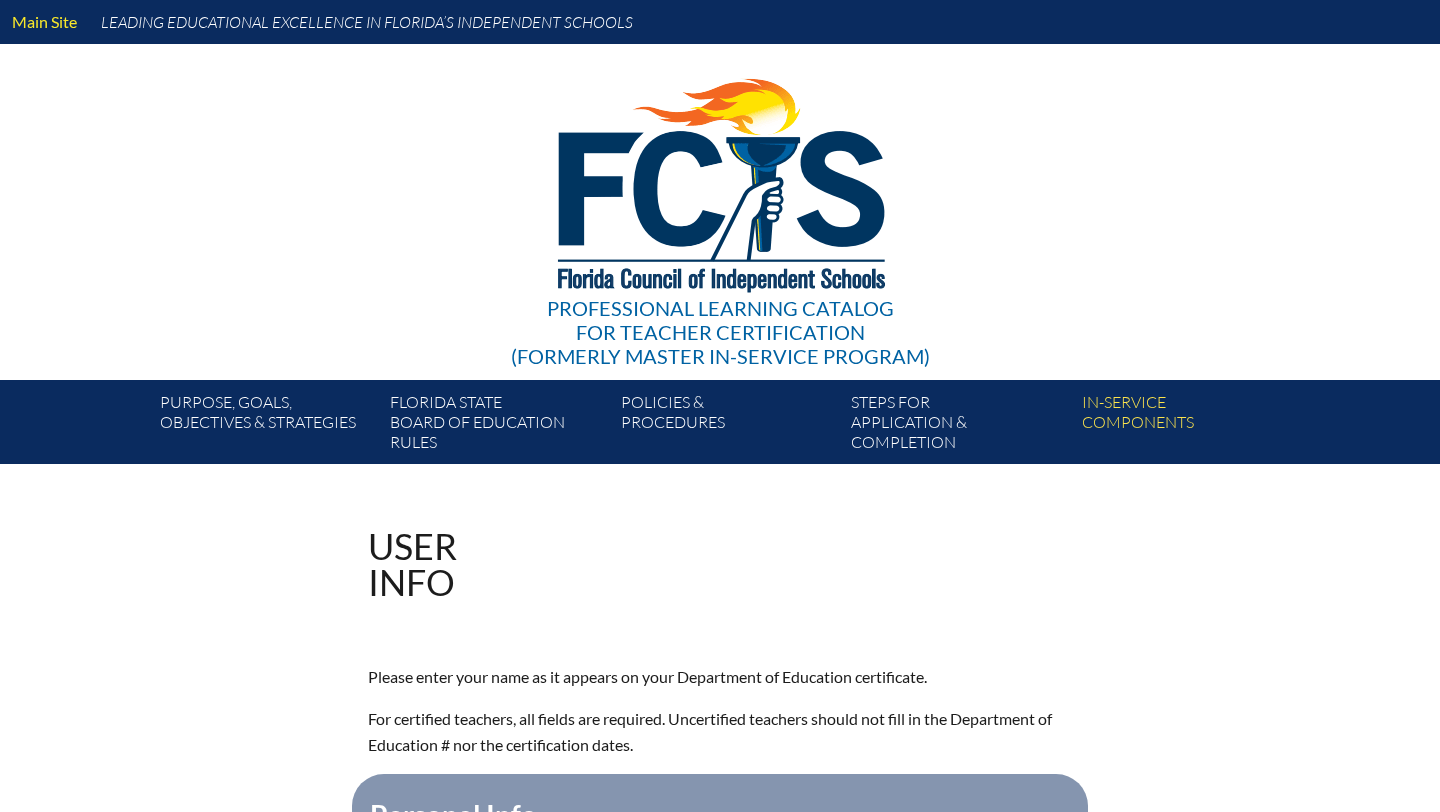 scroll, scrollTop: 0, scrollLeft: 0, axis: both 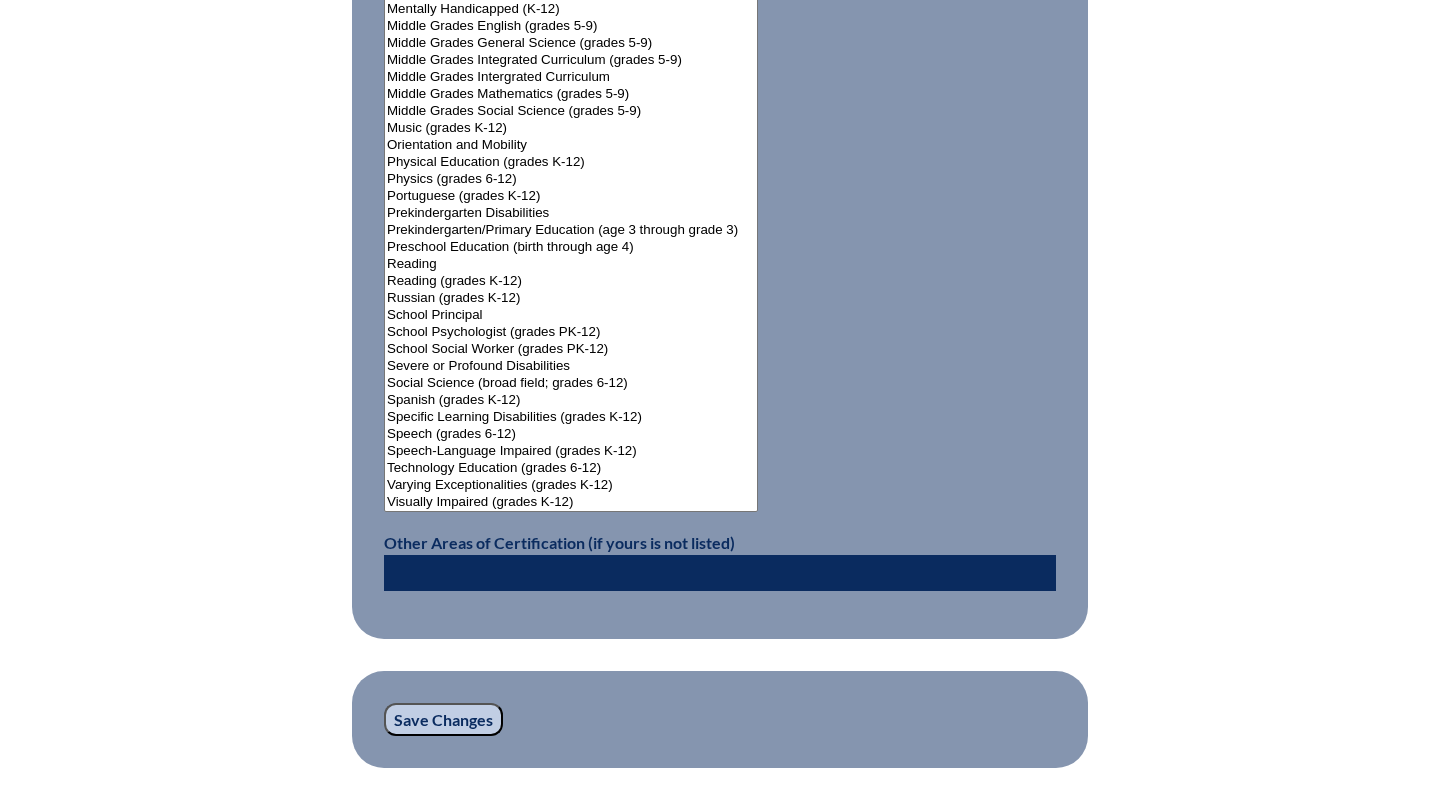 click on "Save Changes" at bounding box center [443, 720] 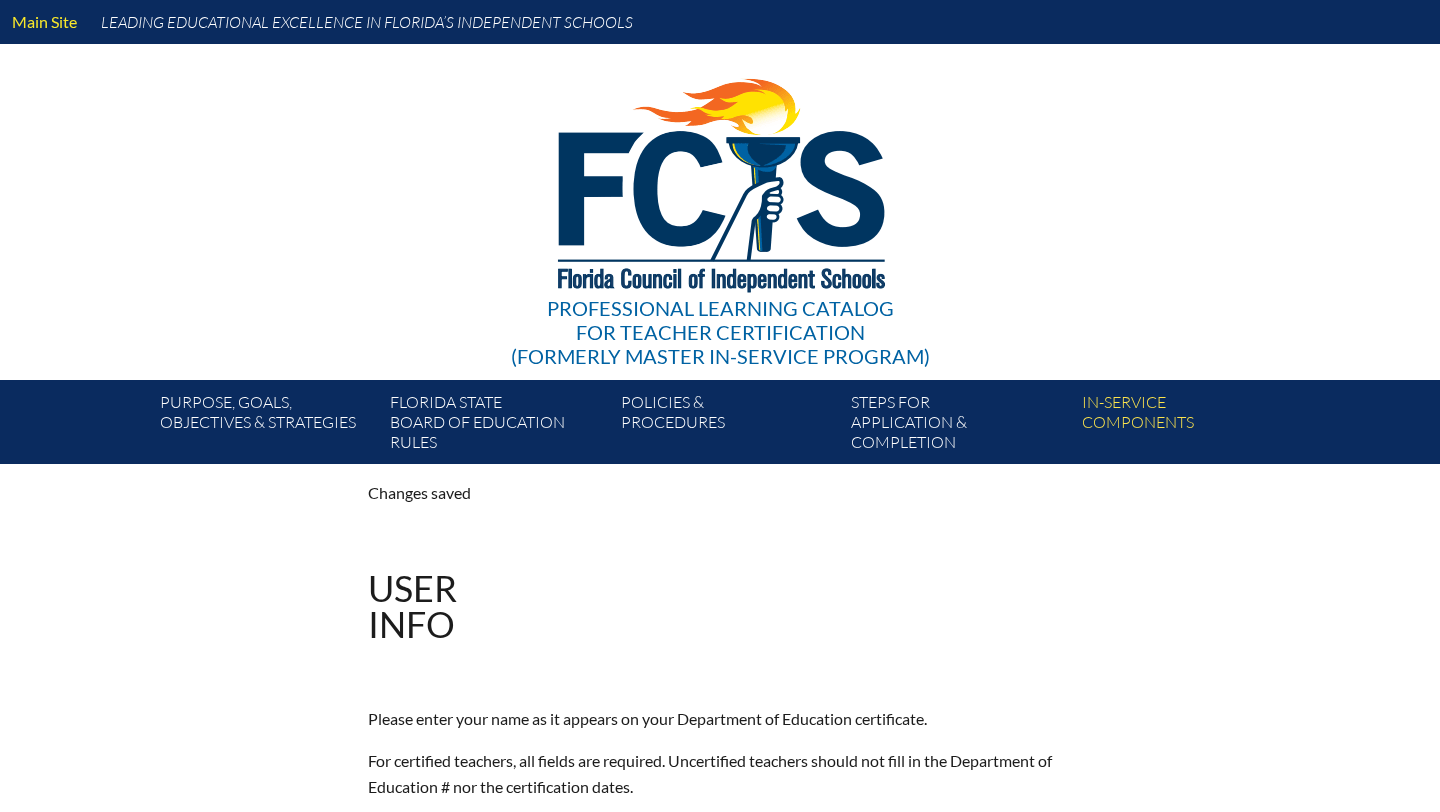 scroll, scrollTop: 0, scrollLeft: 0, axis: both 